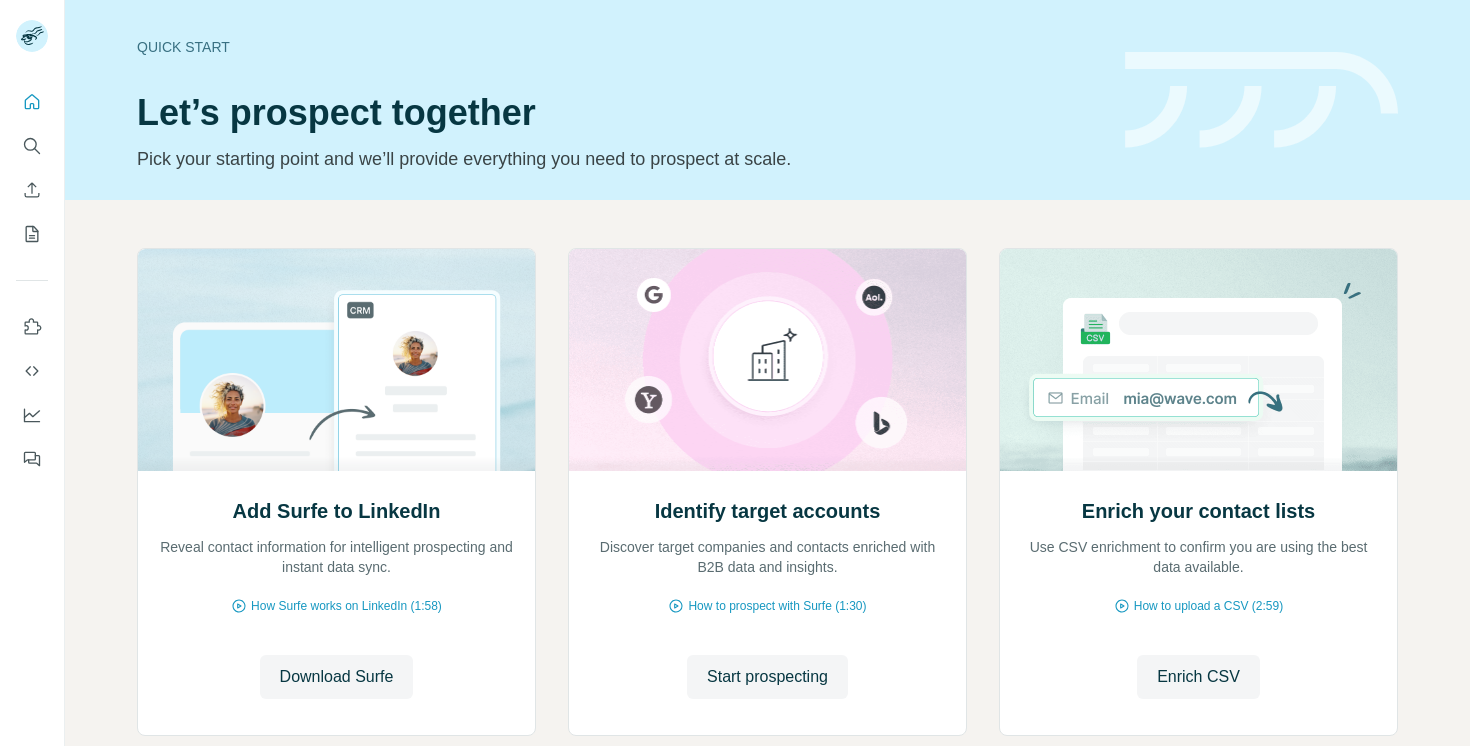 scroll, scrollTop: 0, scrollLeft: 0, axis: both 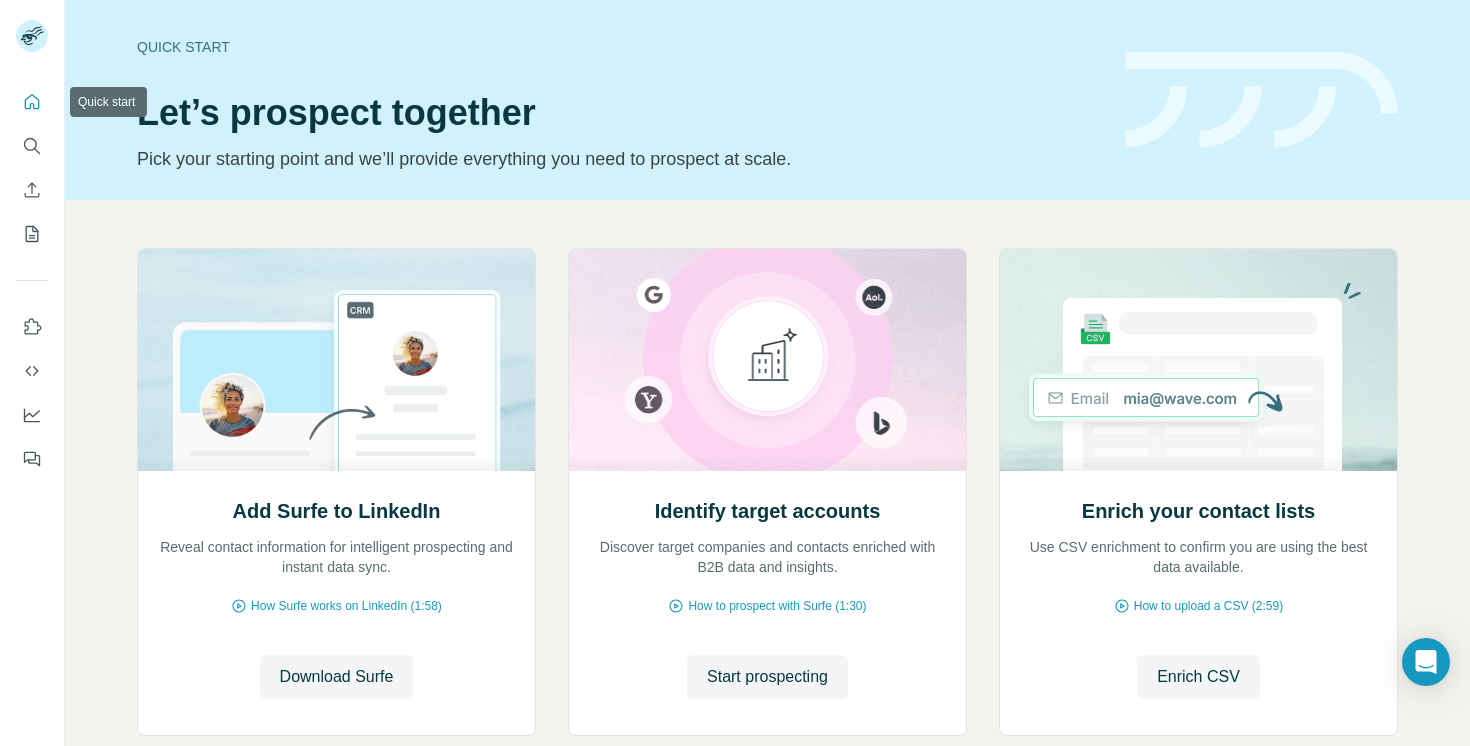 click 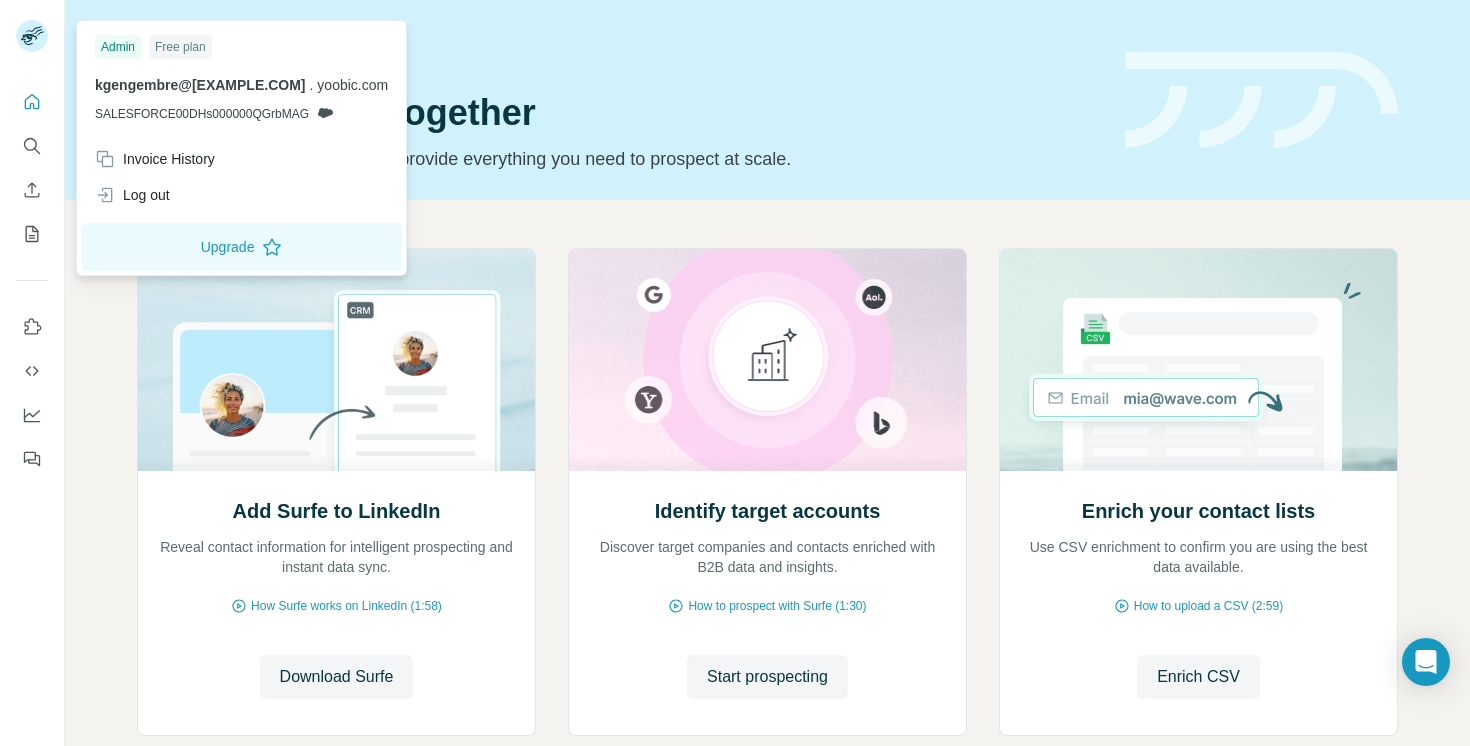 click 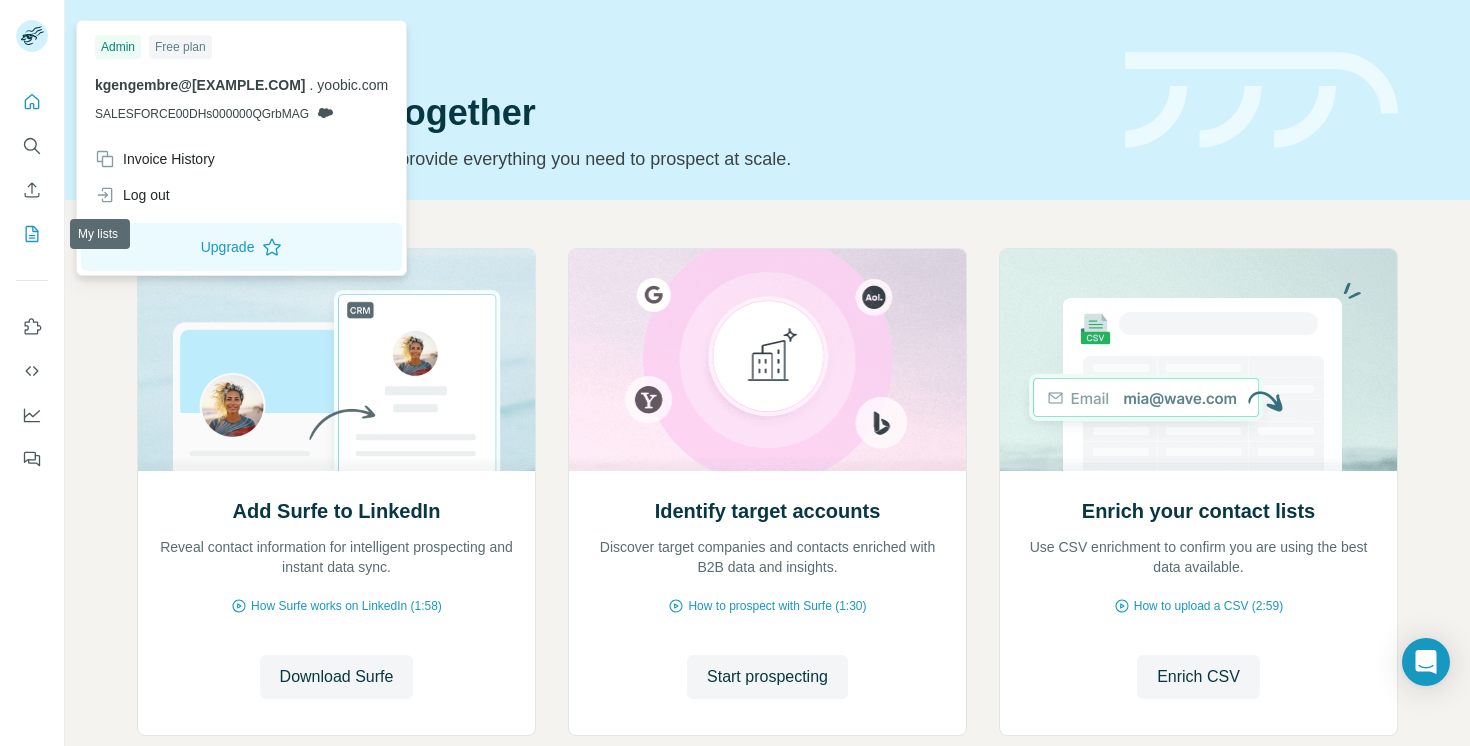 click 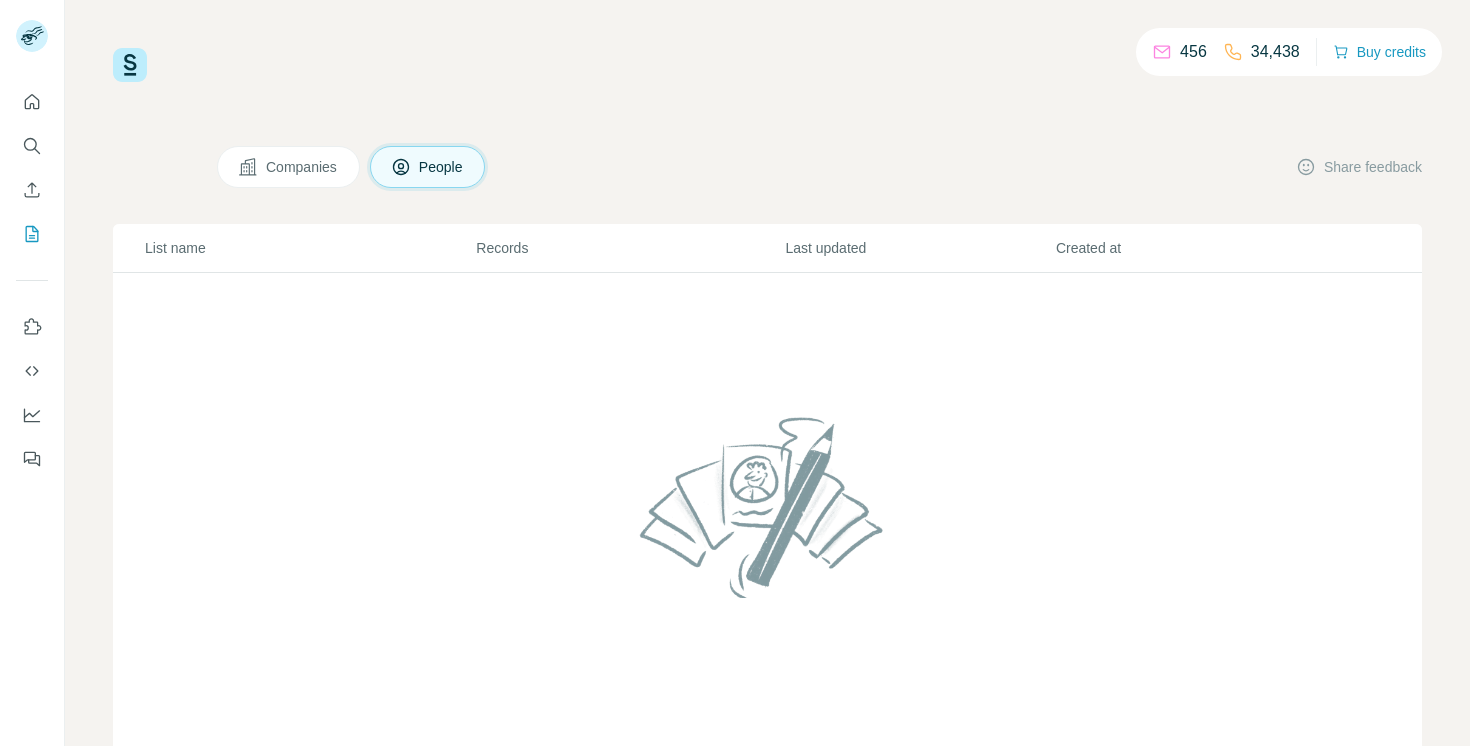 scroll, scrollTop: 0, scrollLeft: 0, axis: both 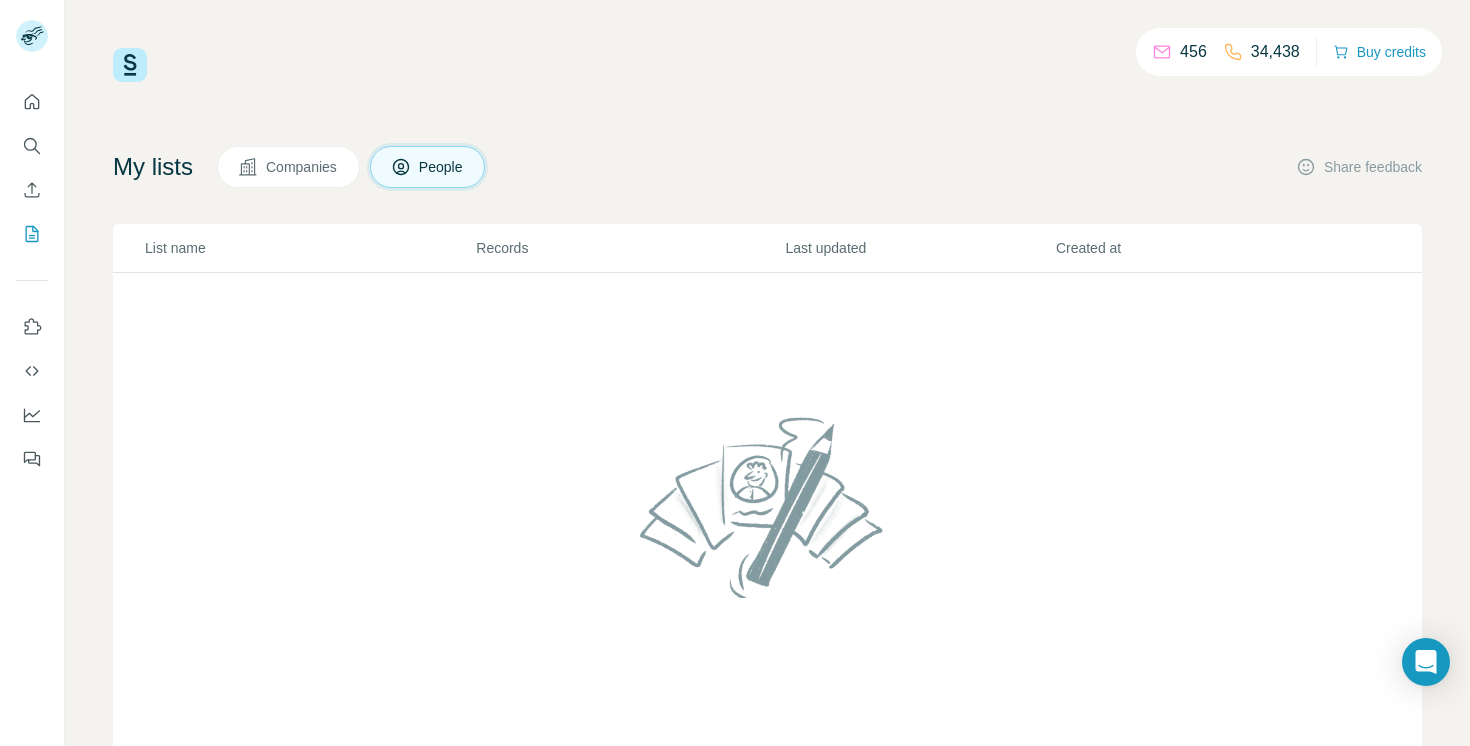 click on "34,438" at bounding box center [1275, 52] 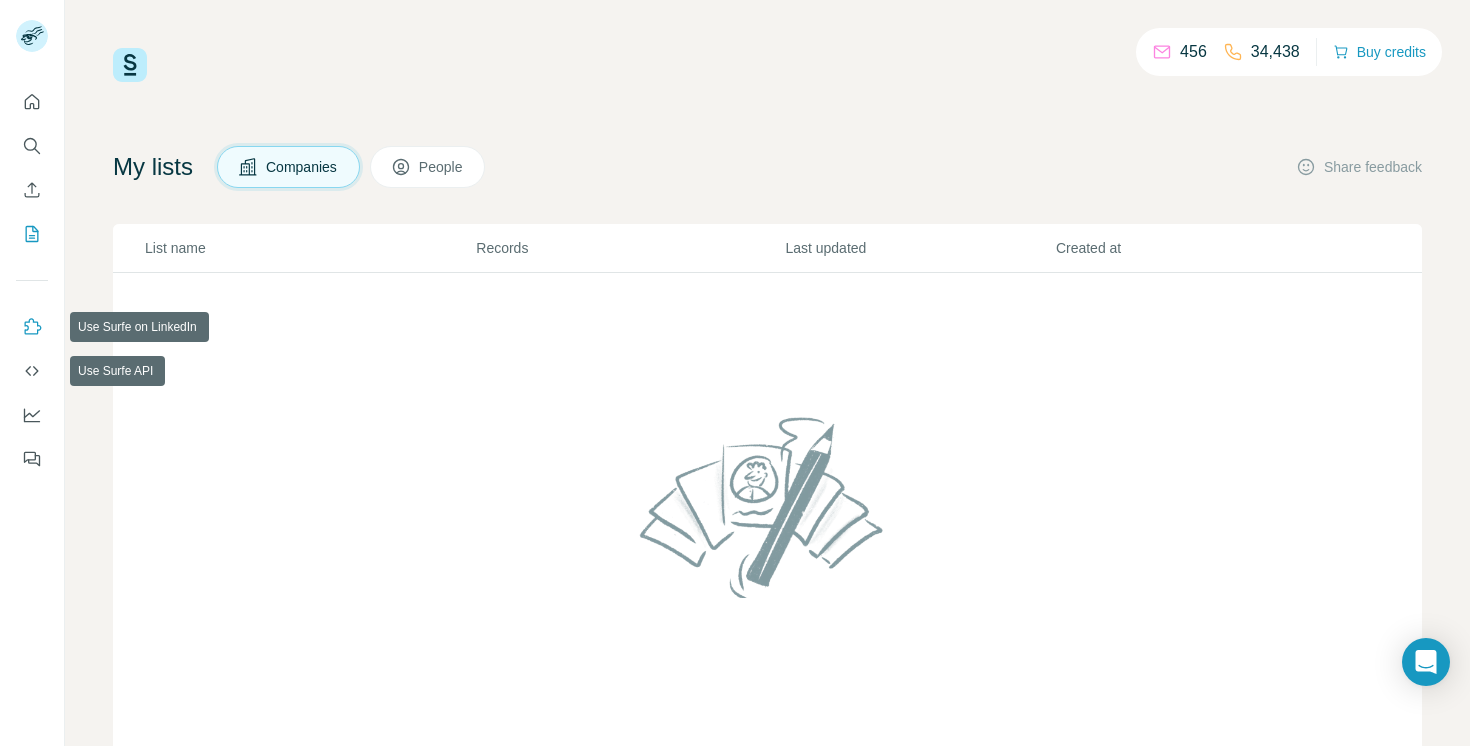 click 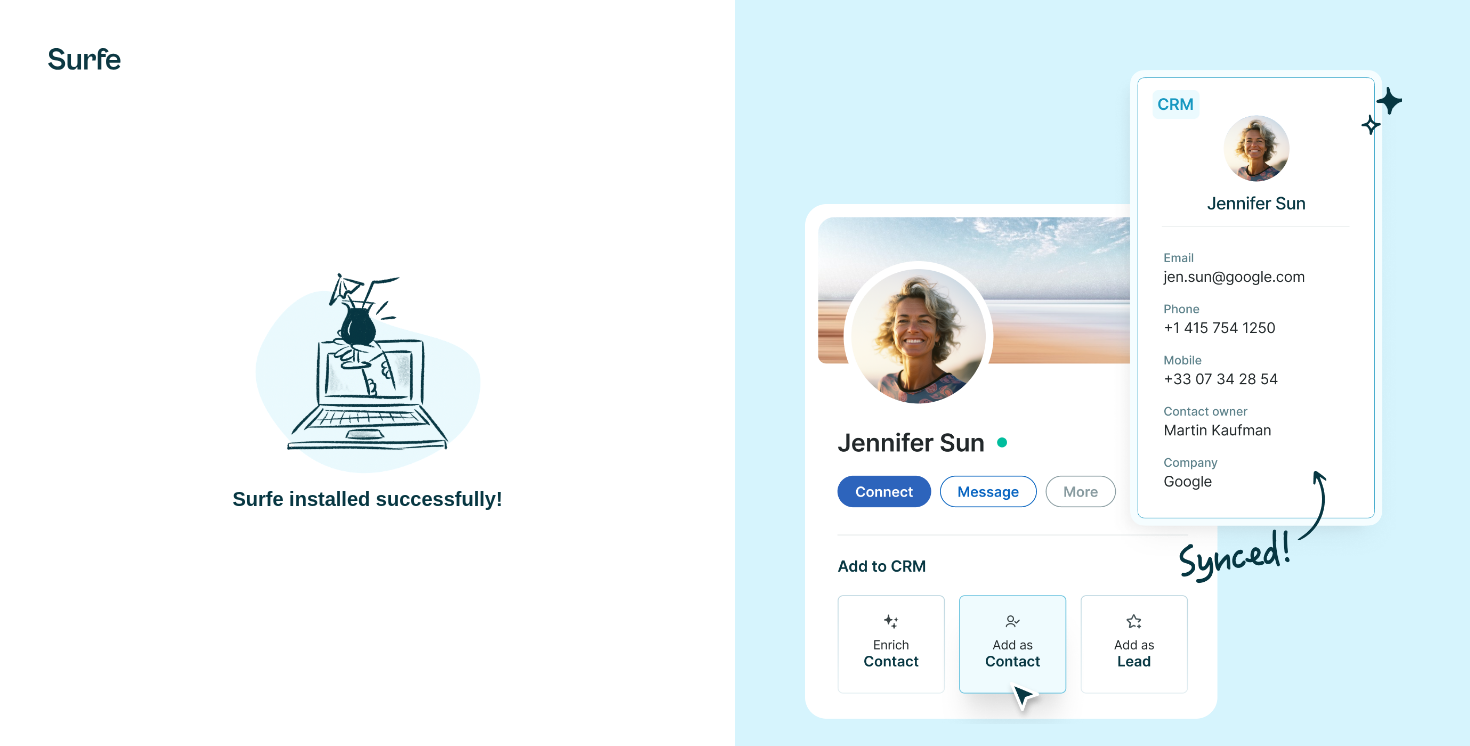 scroll, scrollTop: 0, scrollLeft: 0, axis: both 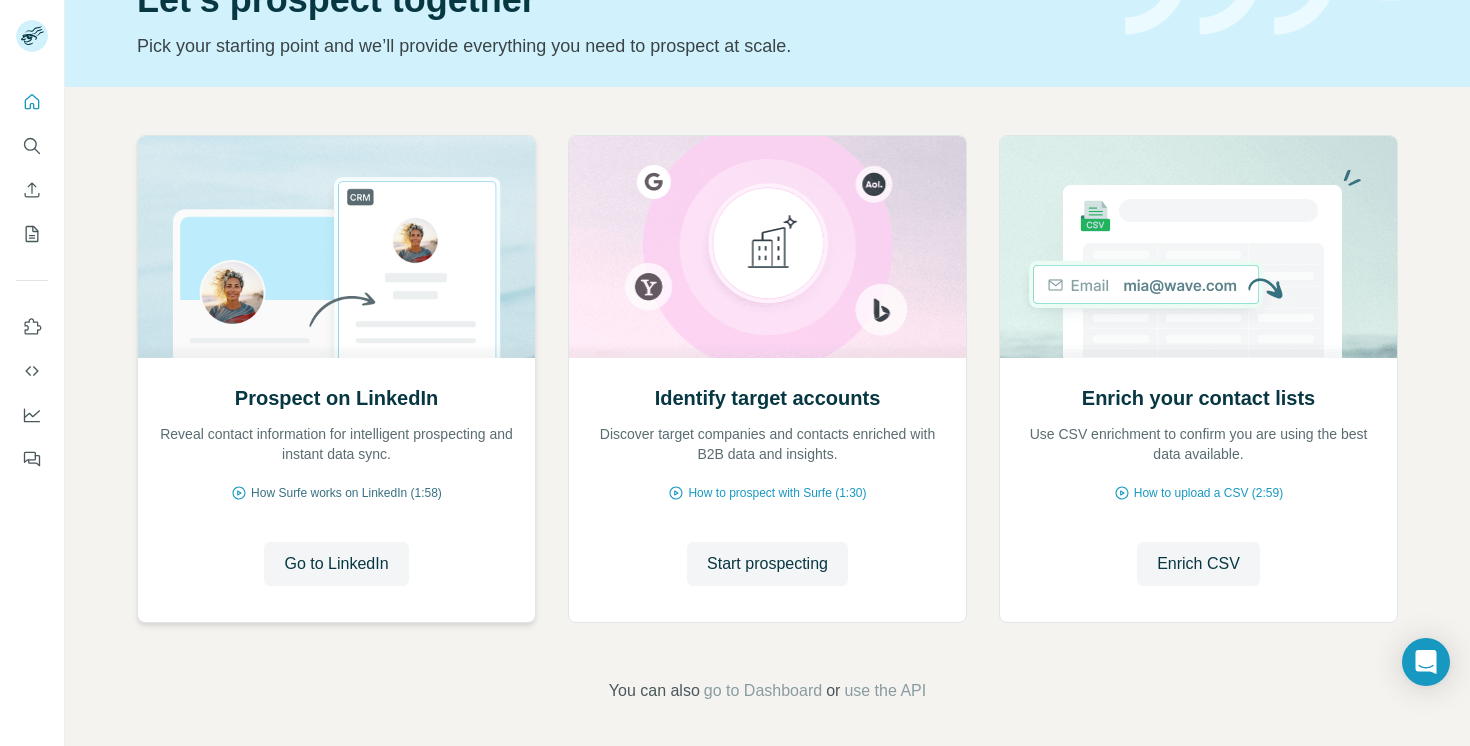 click on "How Surfe works on LinkedIn (1:58)" at bounding box center [346, 493] 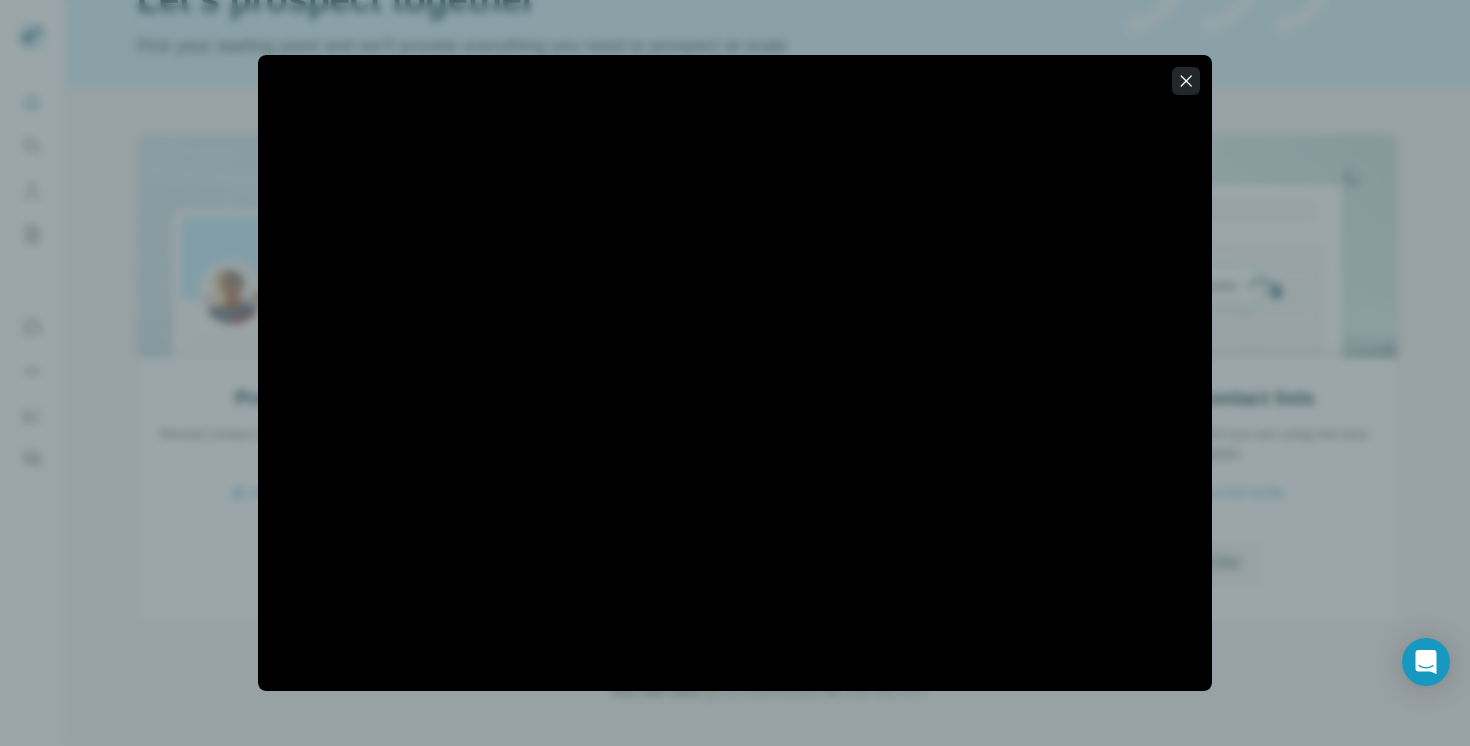 click 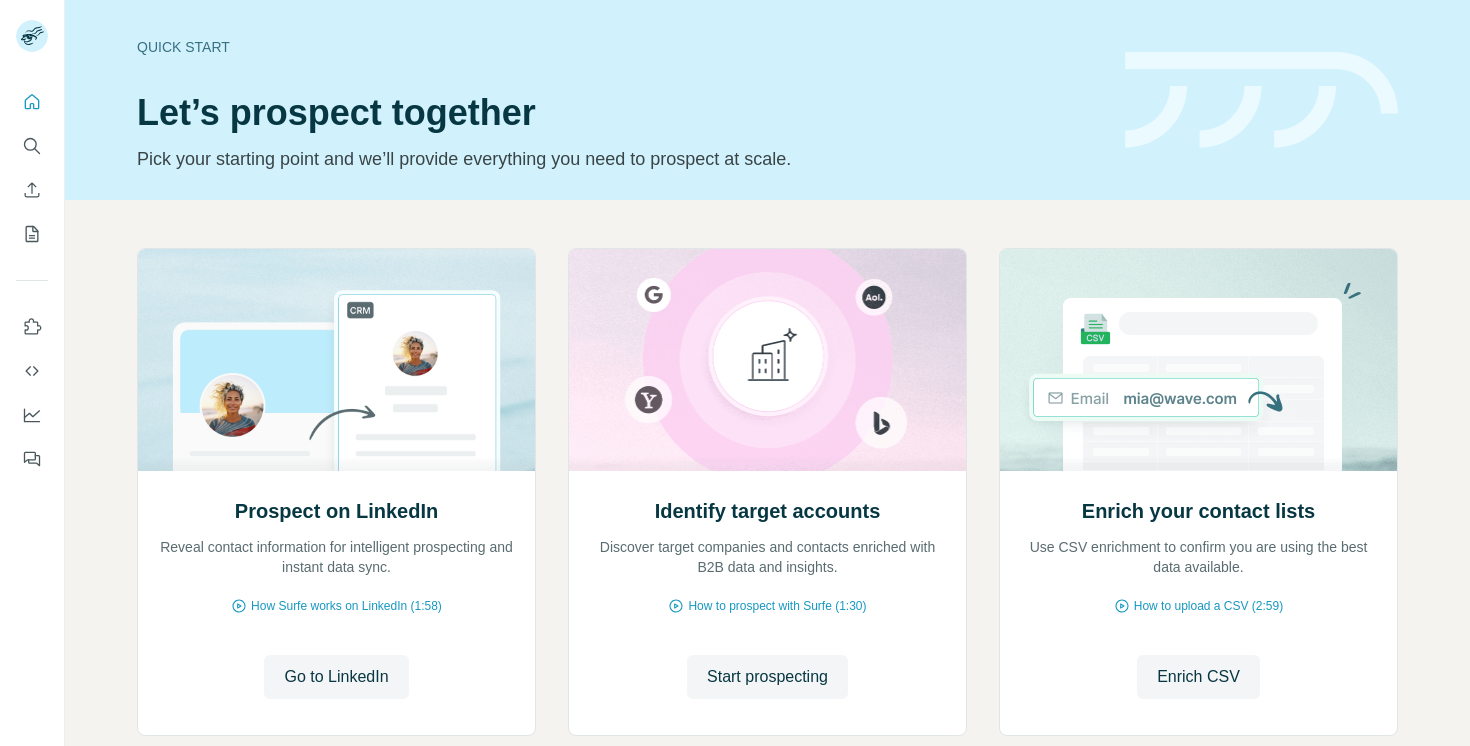 scroll, scrollTop: 0, scrollLeft: 0, axis: both 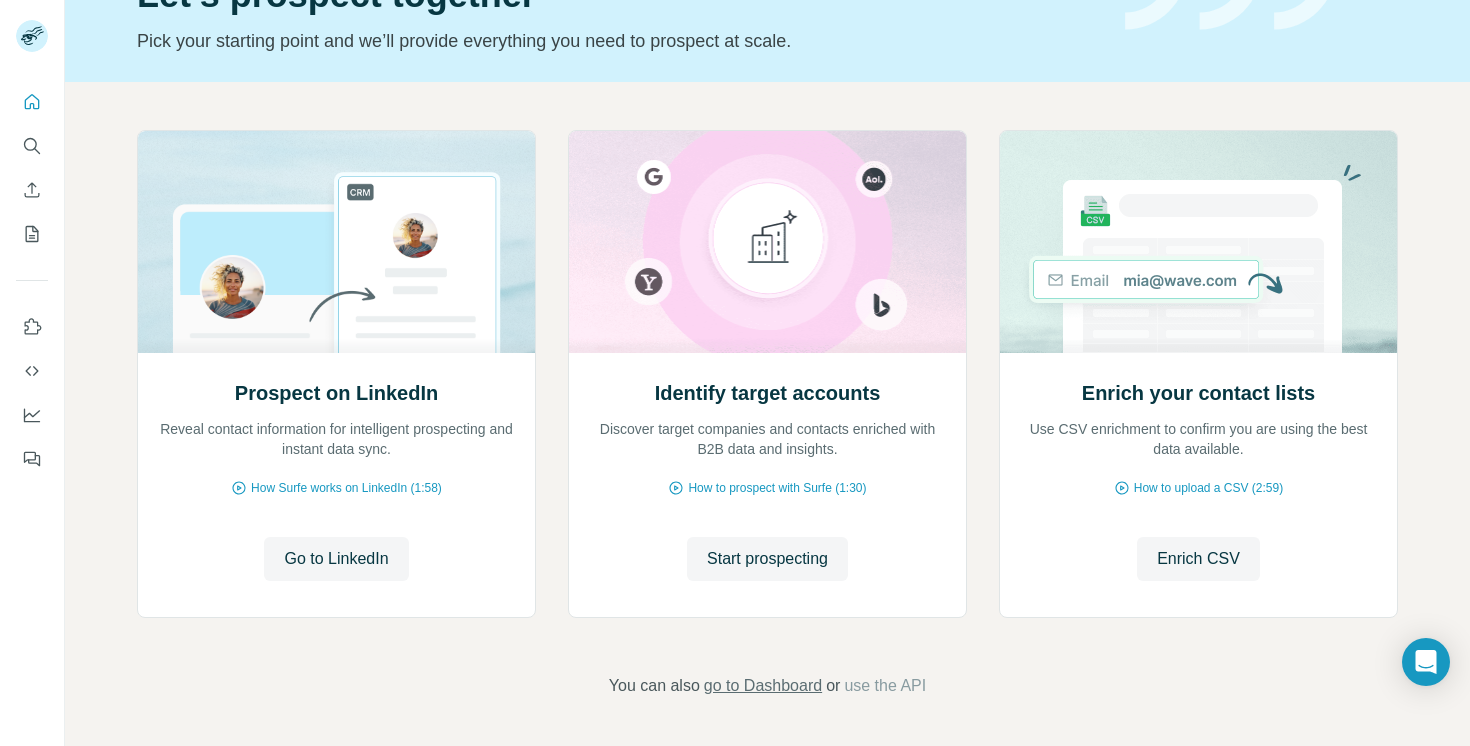 click on "go to Dashboard" at bounding box center [763, 686] 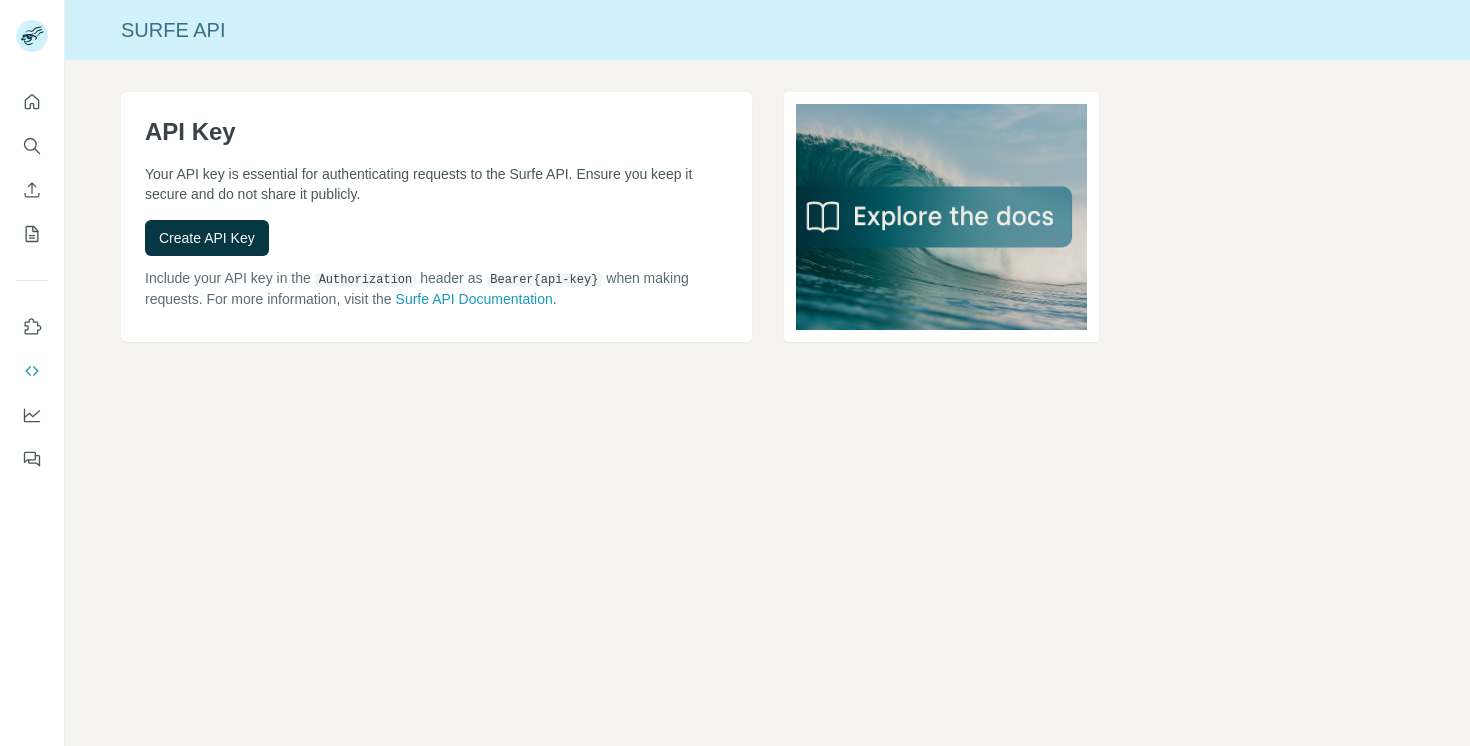 scroll, scrollTop: 0, scrollLeft: 0, axis: both 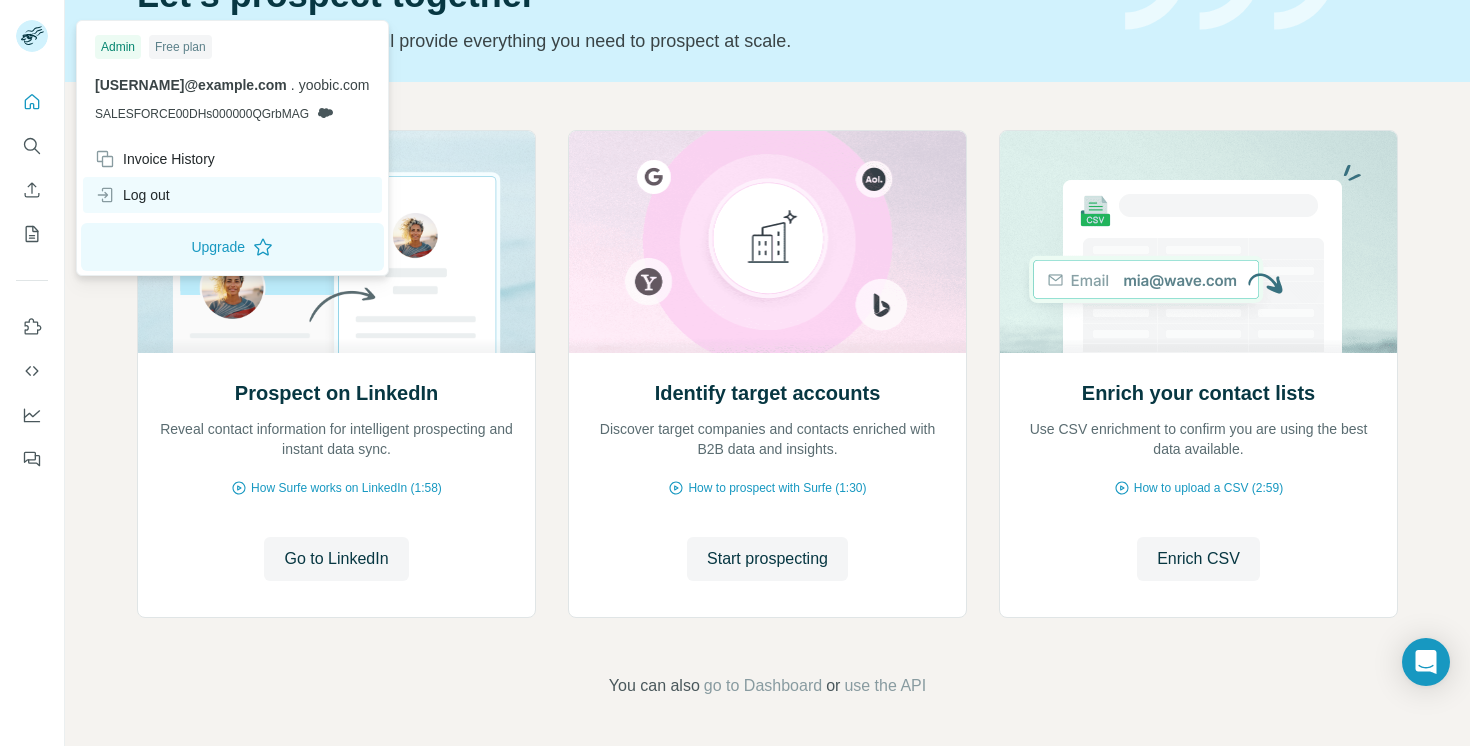 click on "Log out" at bounding box center (132, 195) 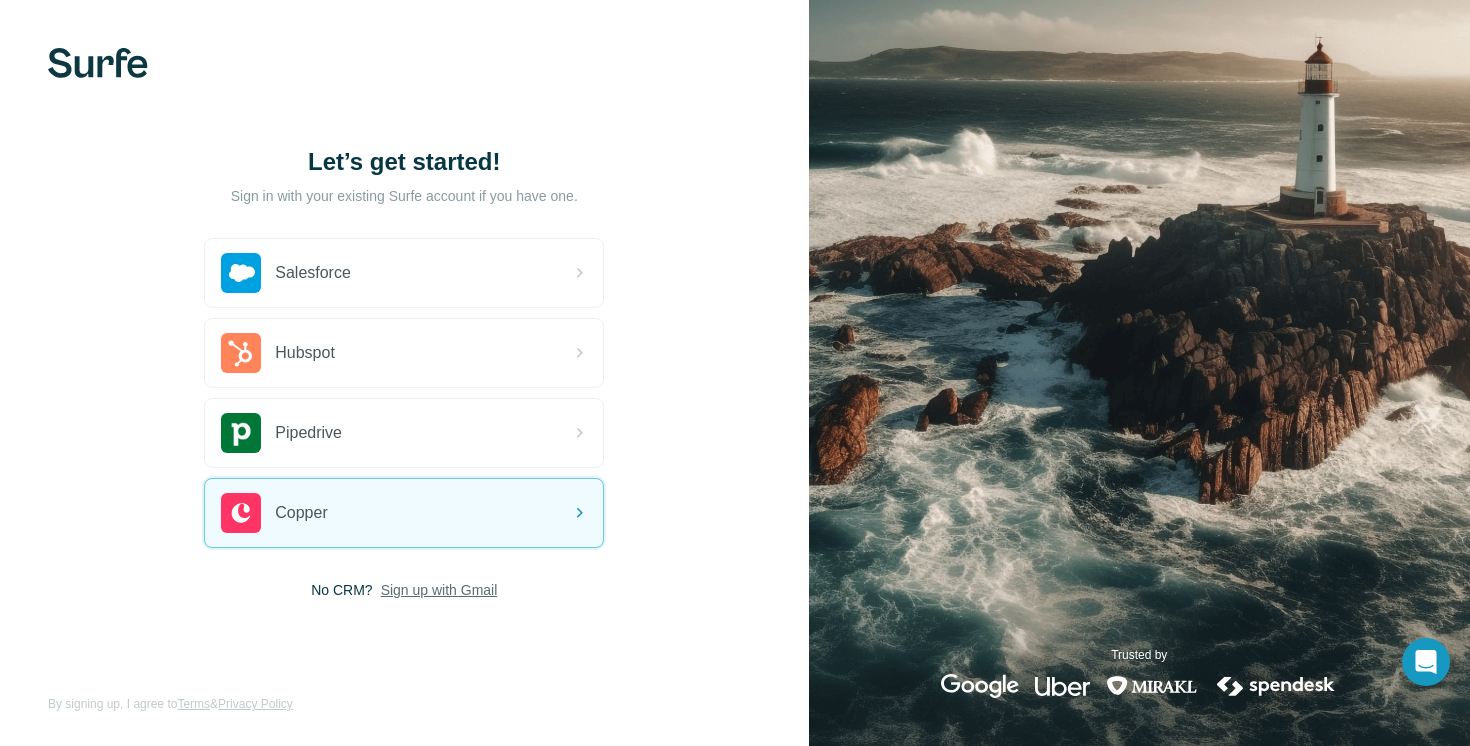 click on "Sign up with Gmail" at bounding box center [439, 590] 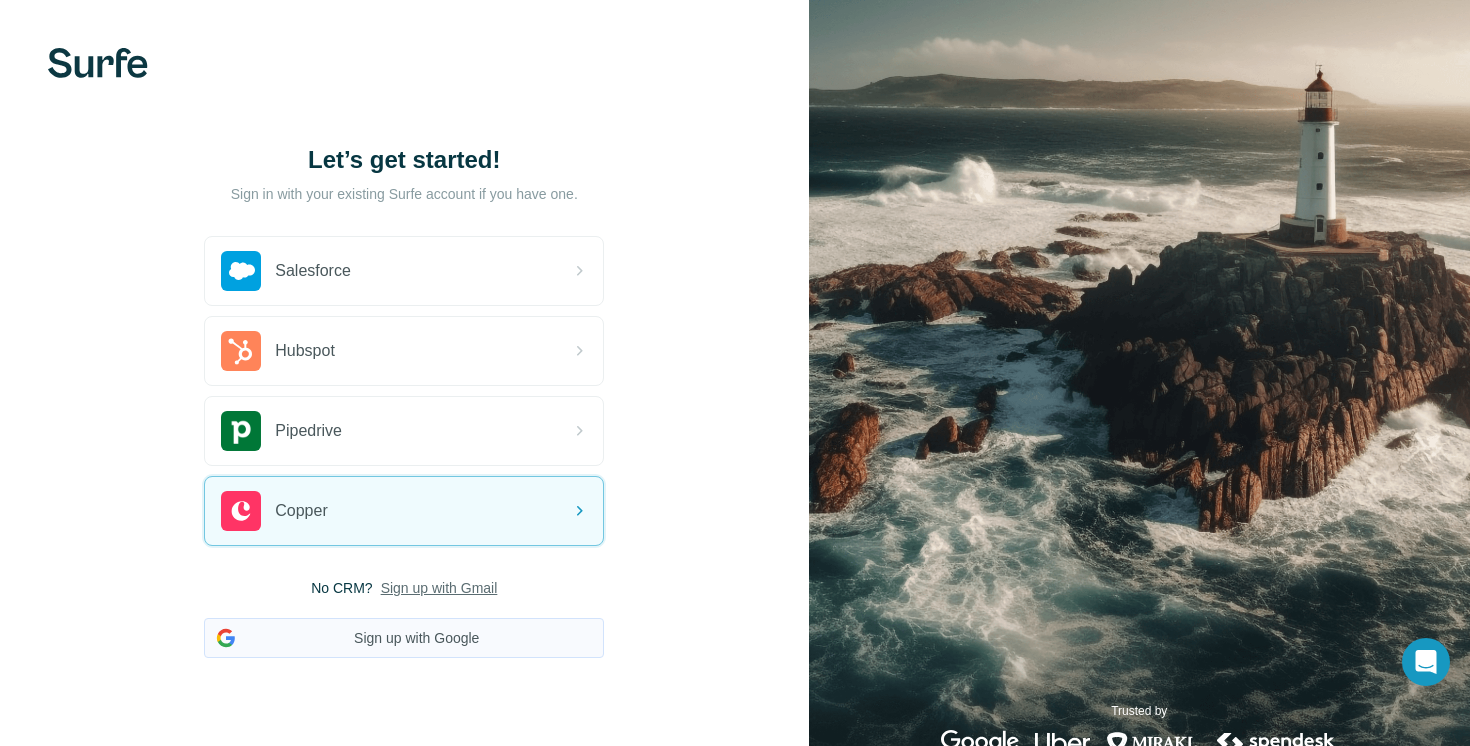 click on "Sign up with Google" at bounding box center [404, 638] 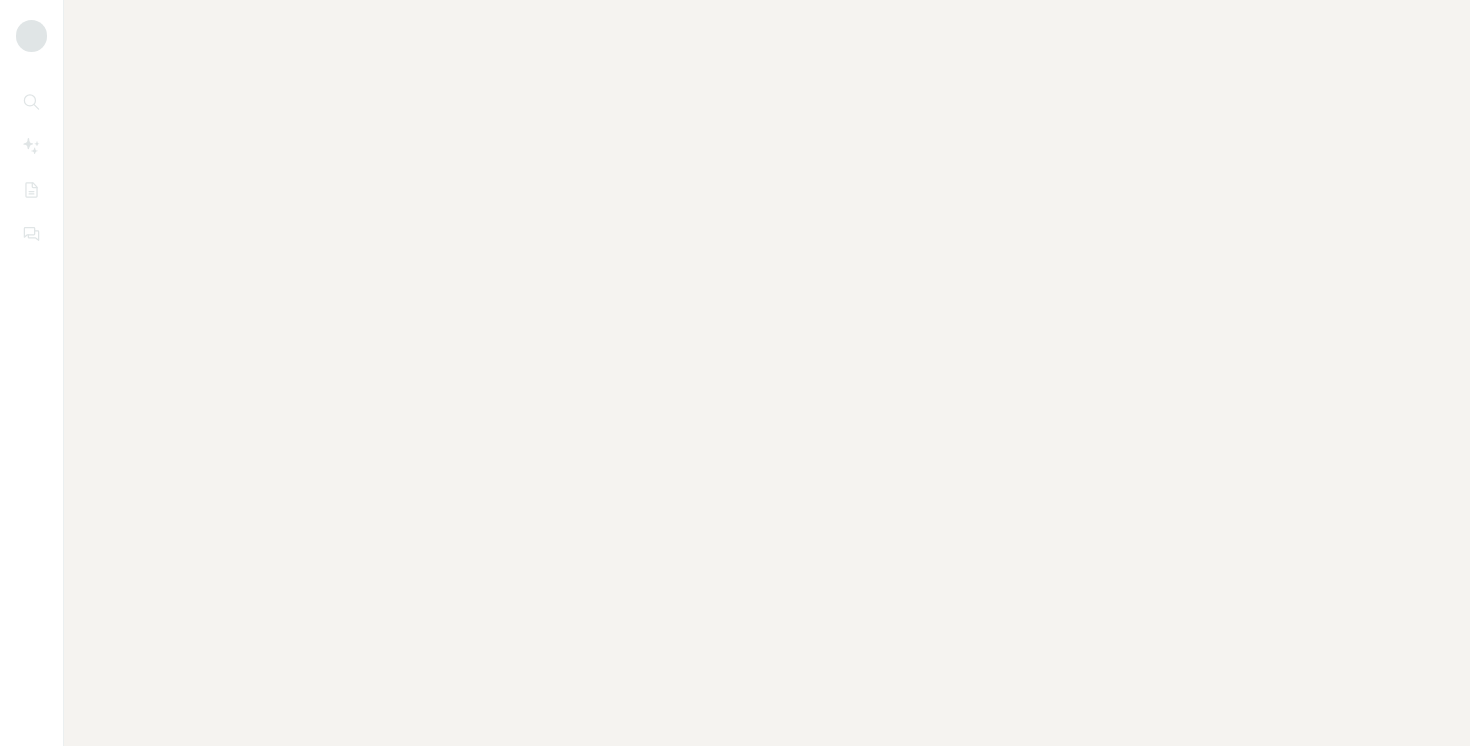 scroll, scrollTop: 0, scrollLeft: 0, axis: both 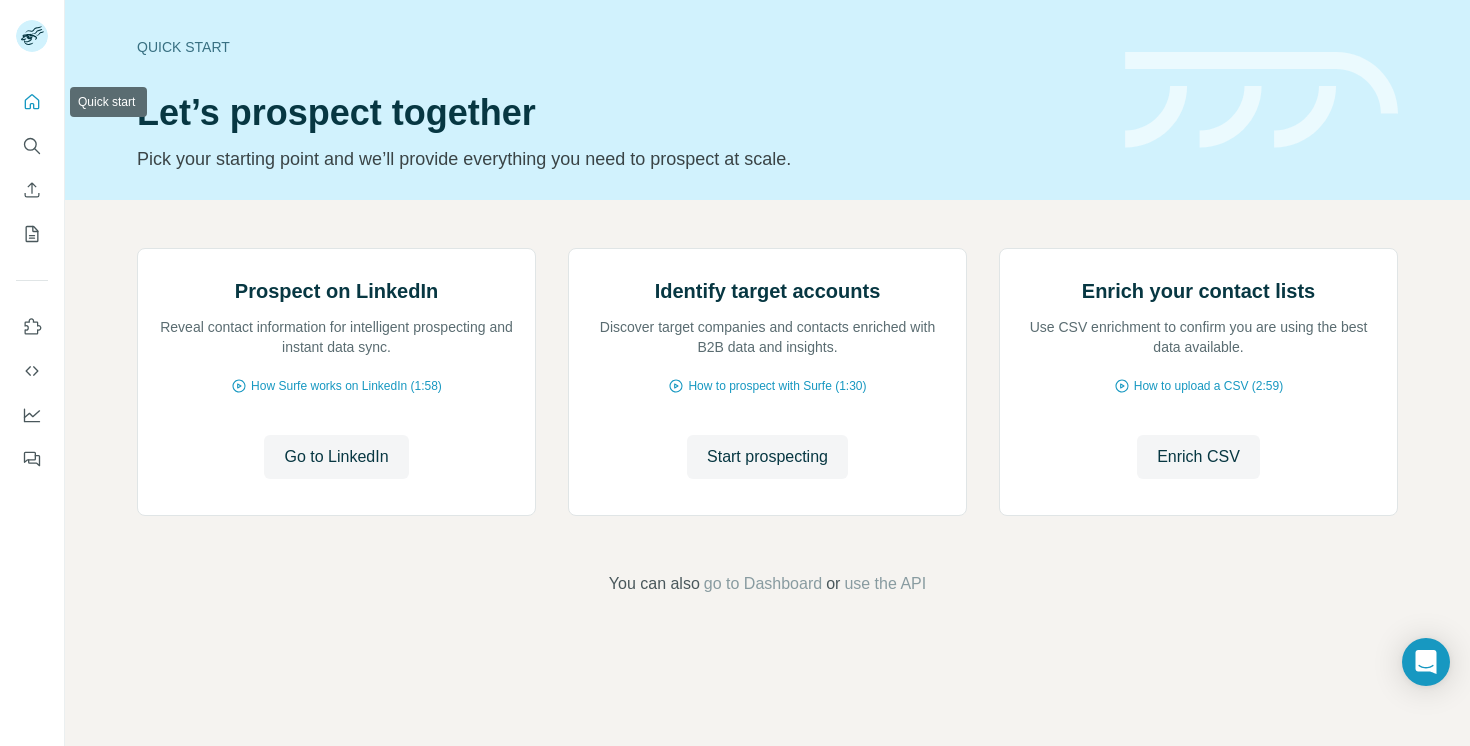 click at bounding box center (32, 102) 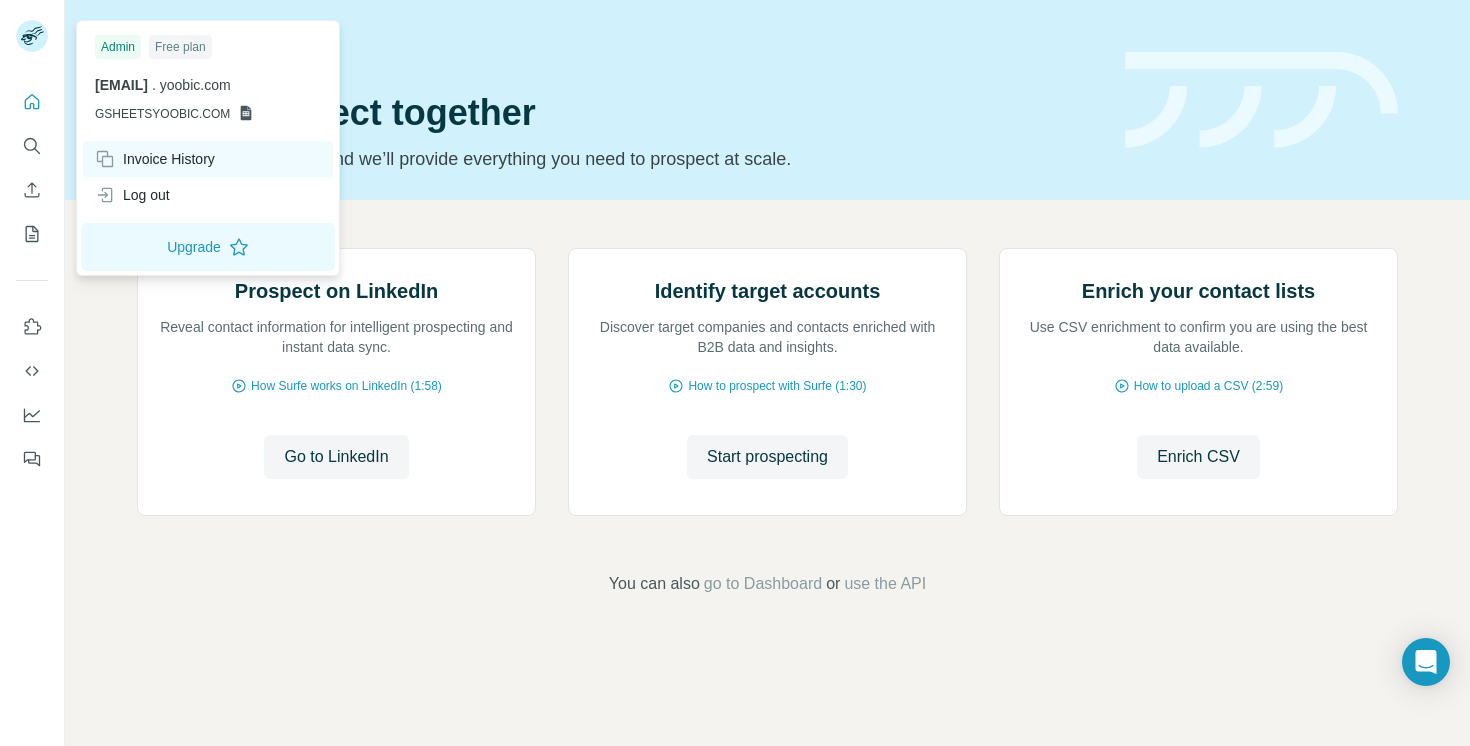 click on "Invoice History" at bounding box center (155, 159) 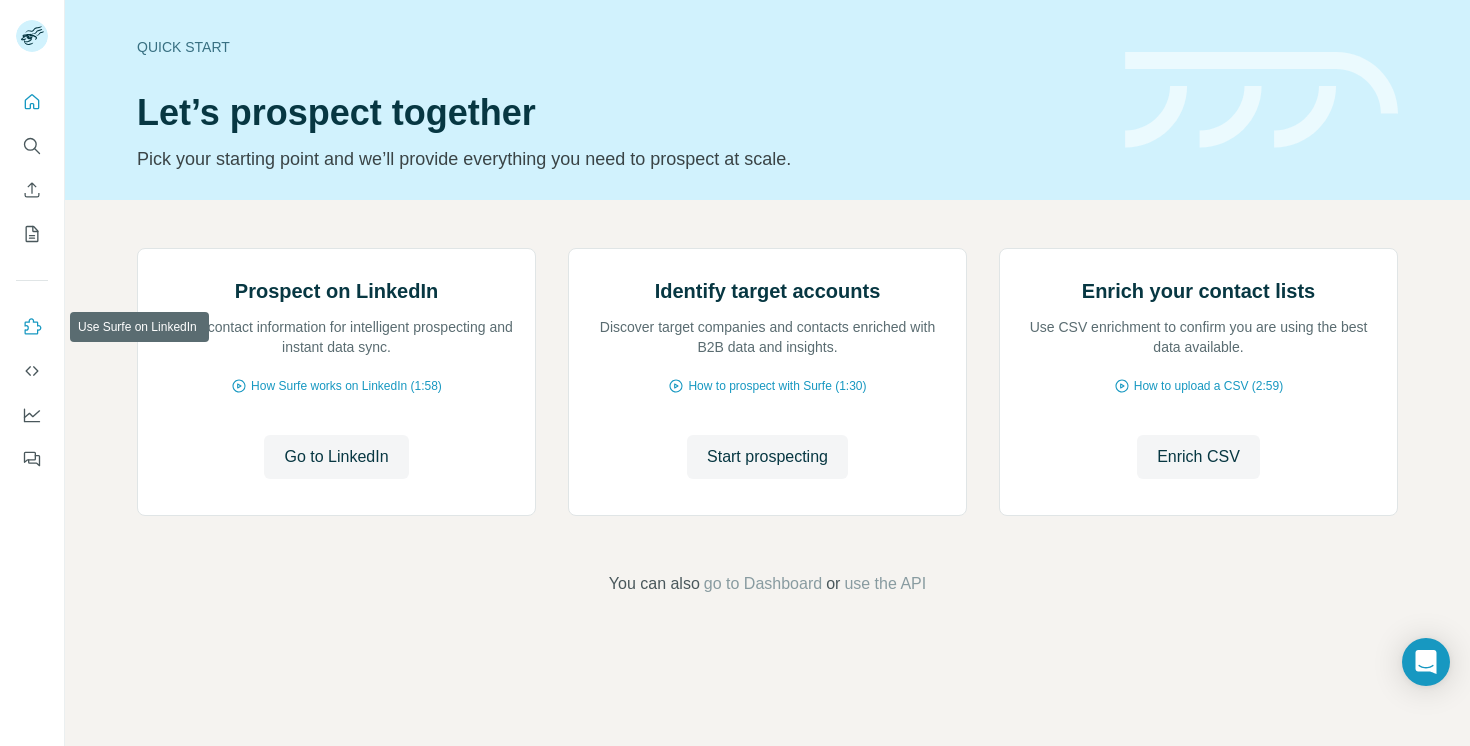 click 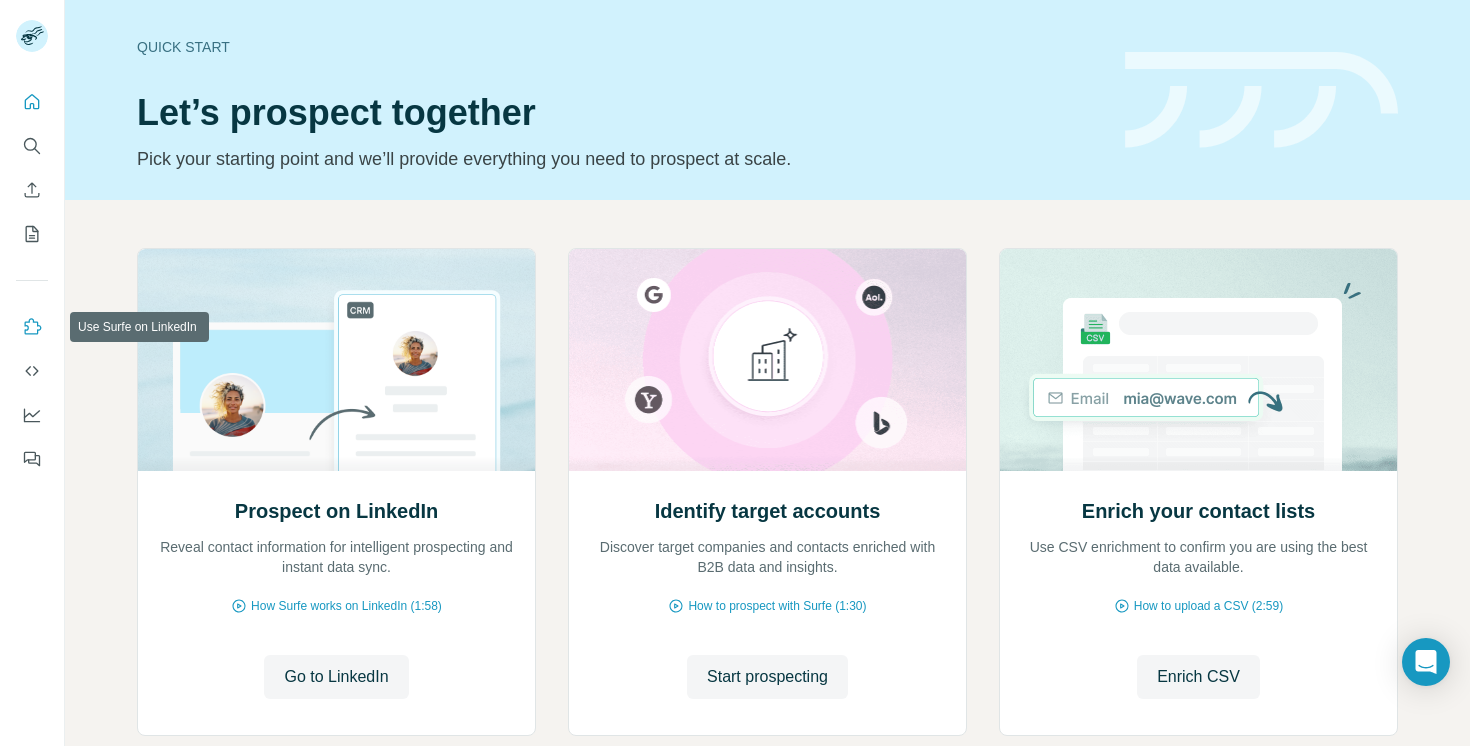 scroll, scrollTop: 0, scrollLeft: 0, axis: both 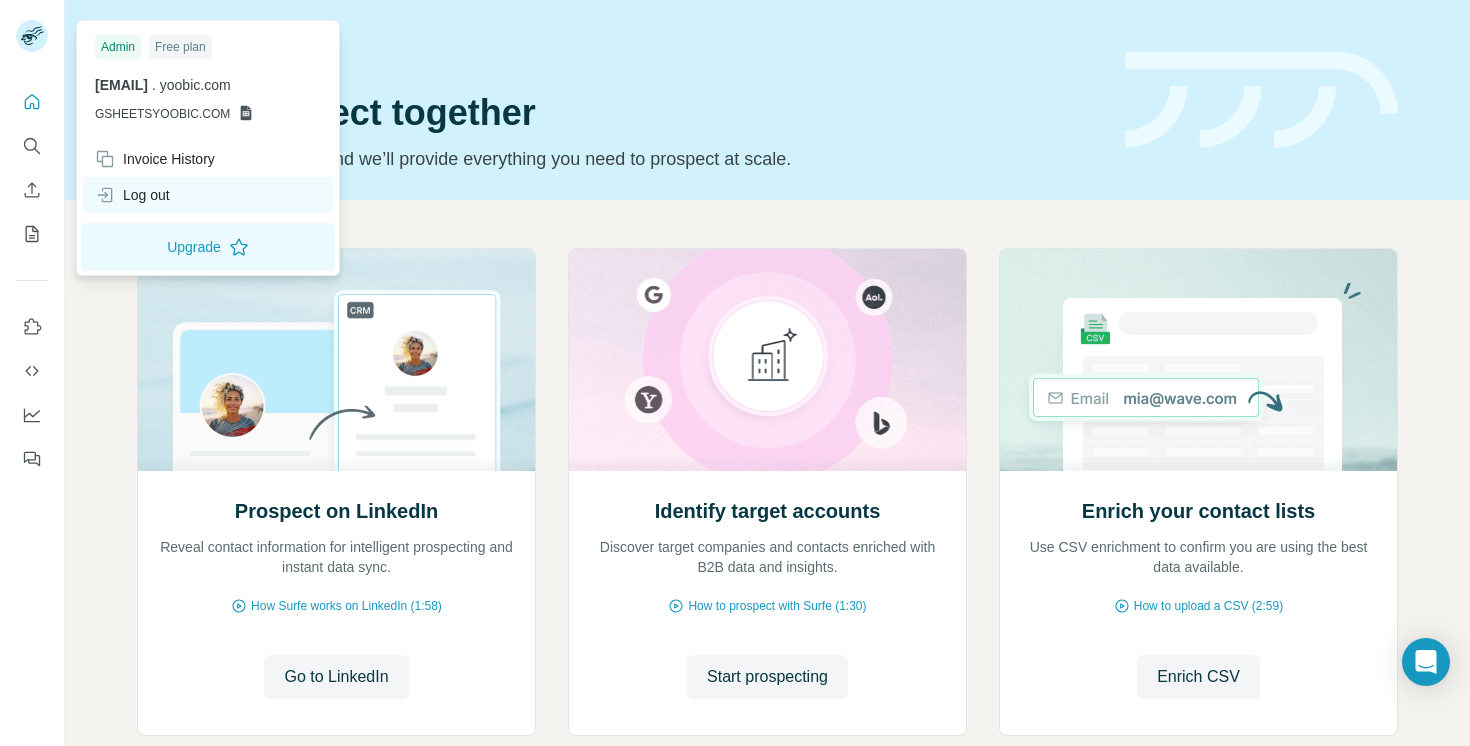 click on "Log out" at bounding box center (208, 195) 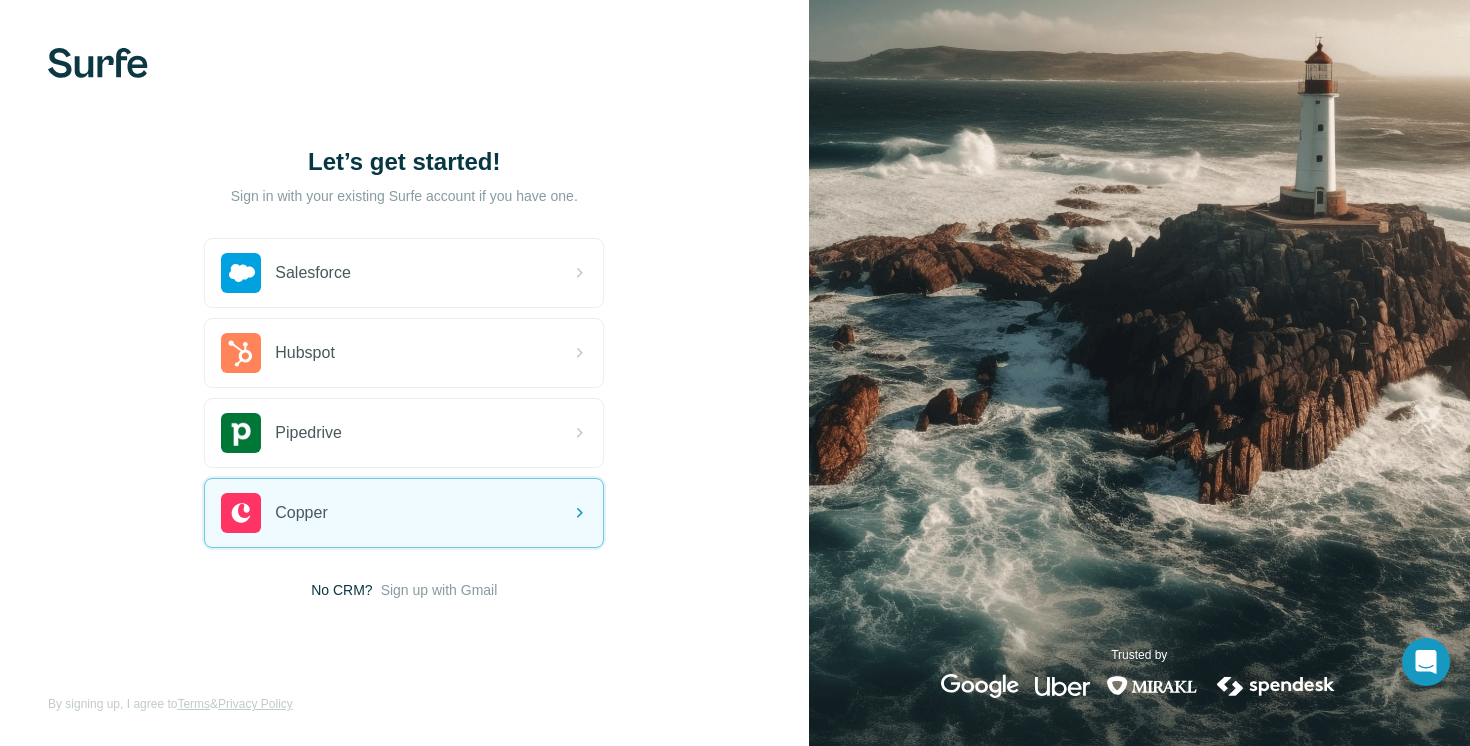 click on "Sign up with Gmail" at bounding box center (439, 590) 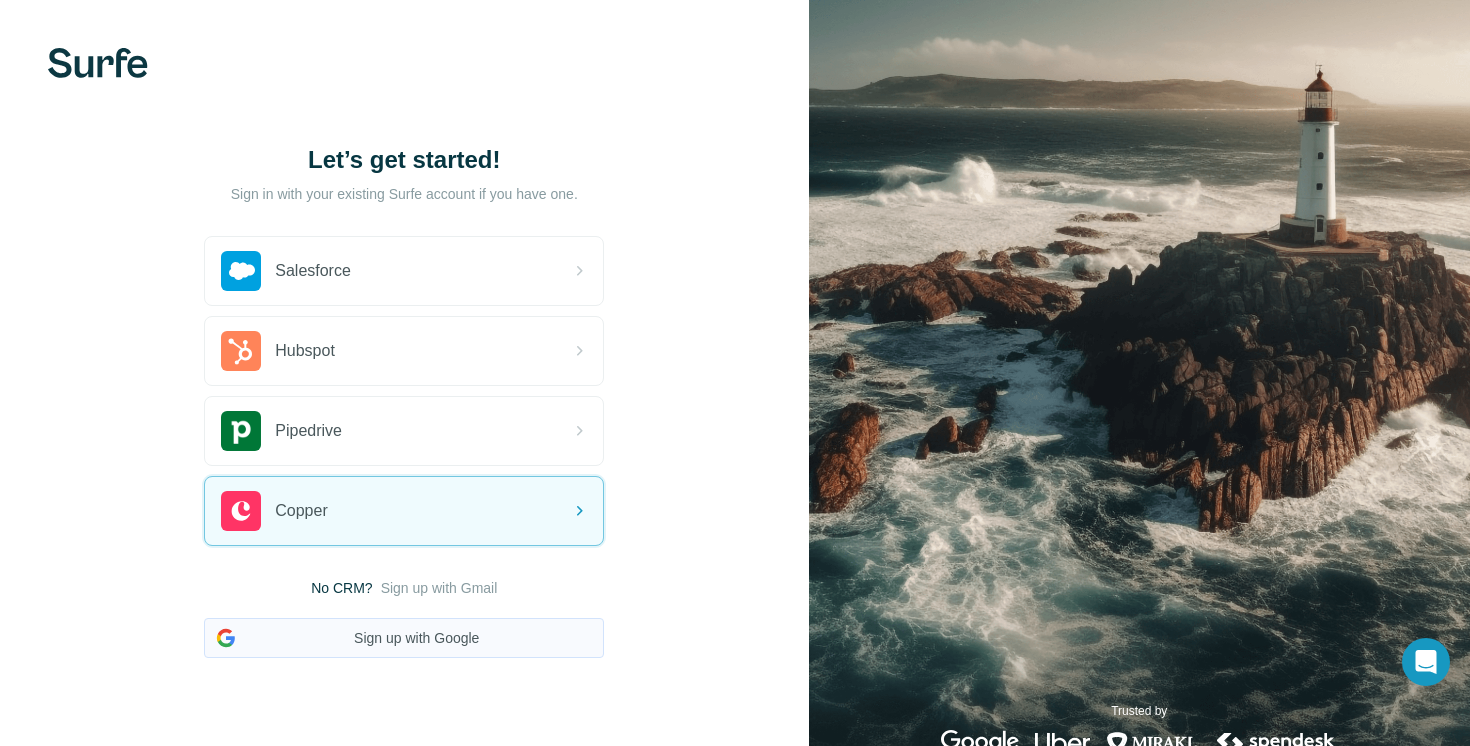click on "Sign up with Google" at bounding box center (404, 638) 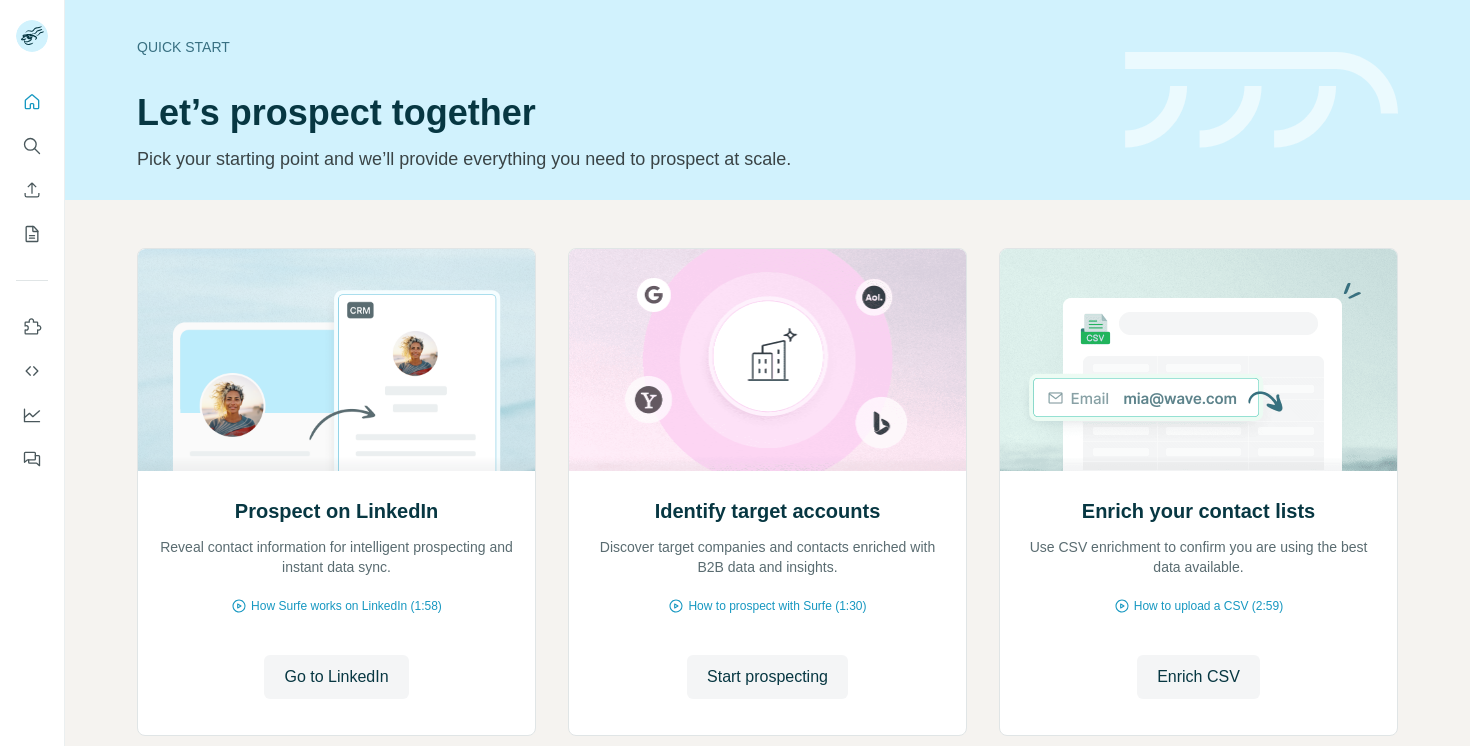 scroll, scrollTop: 0, scrollLeft: 0, axis: both 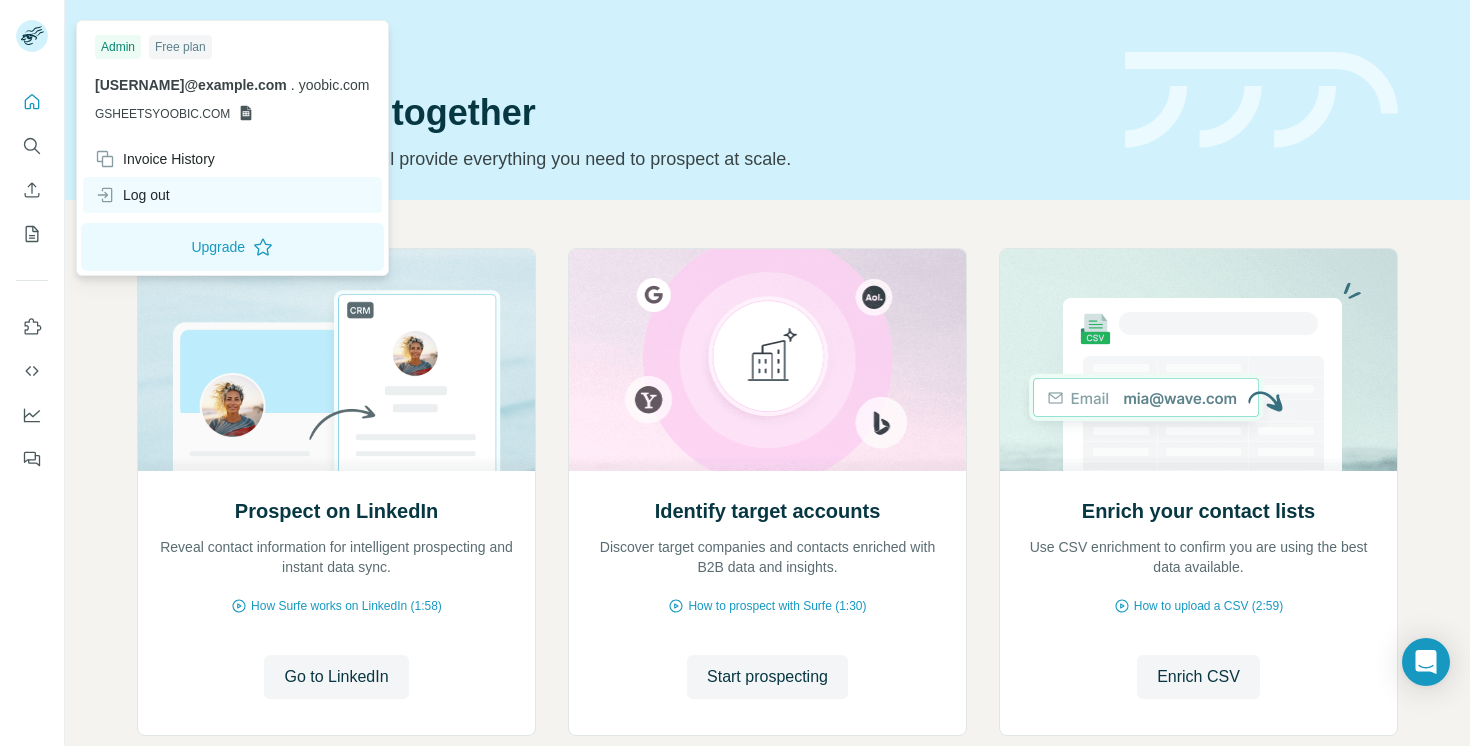 click on "Log out" at bounding box center [132, 195] 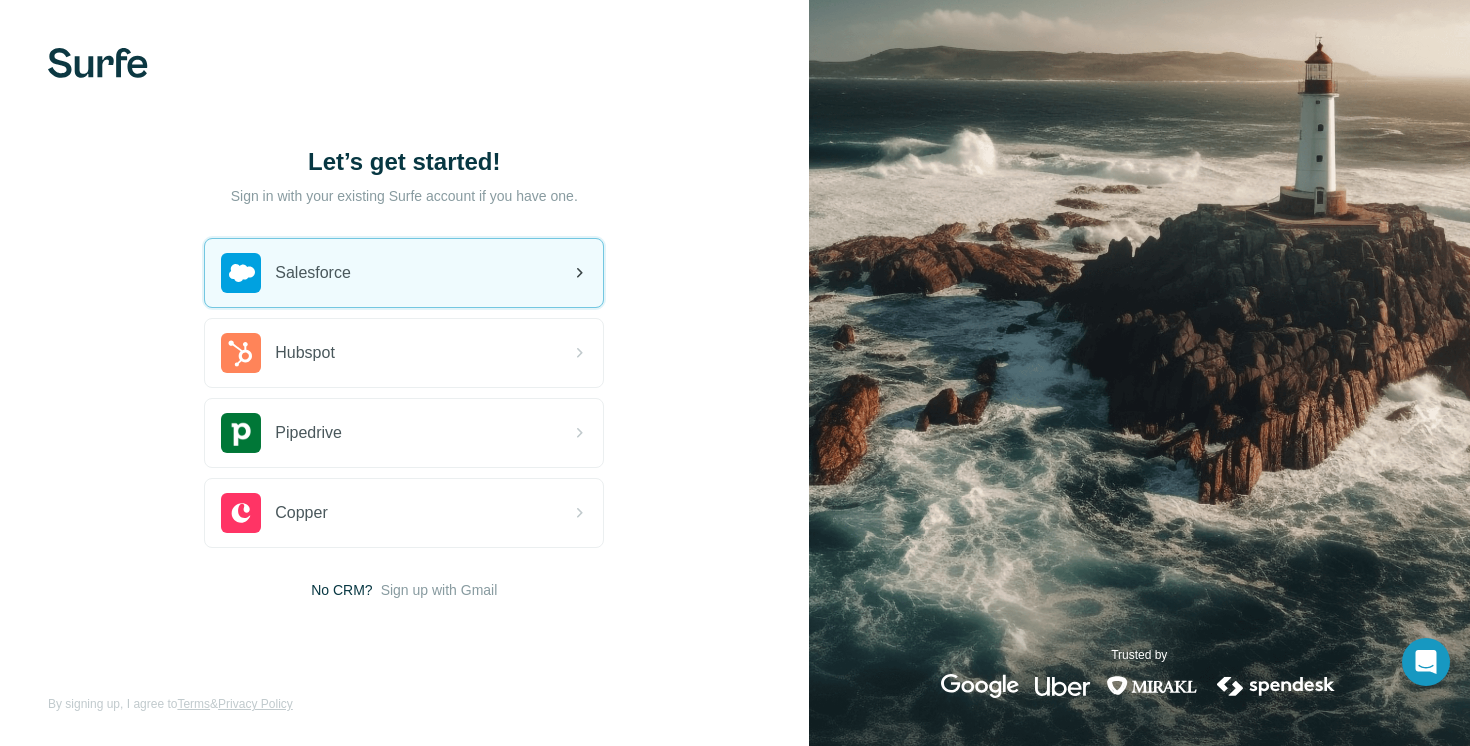 click on "Salesforce" at bounding box center (404, 273) 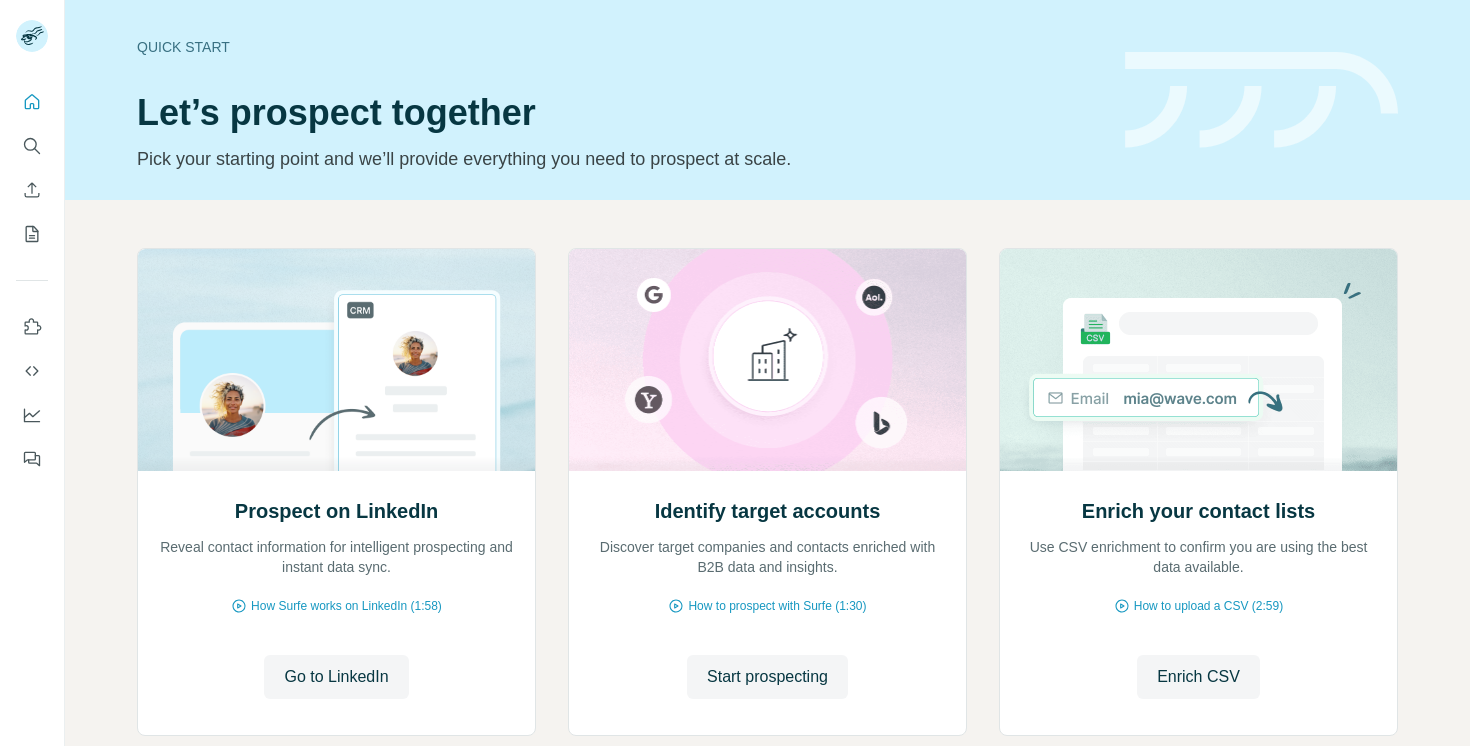 scroll, scrollTop: 0, scrollLeft: 0, axis: both 